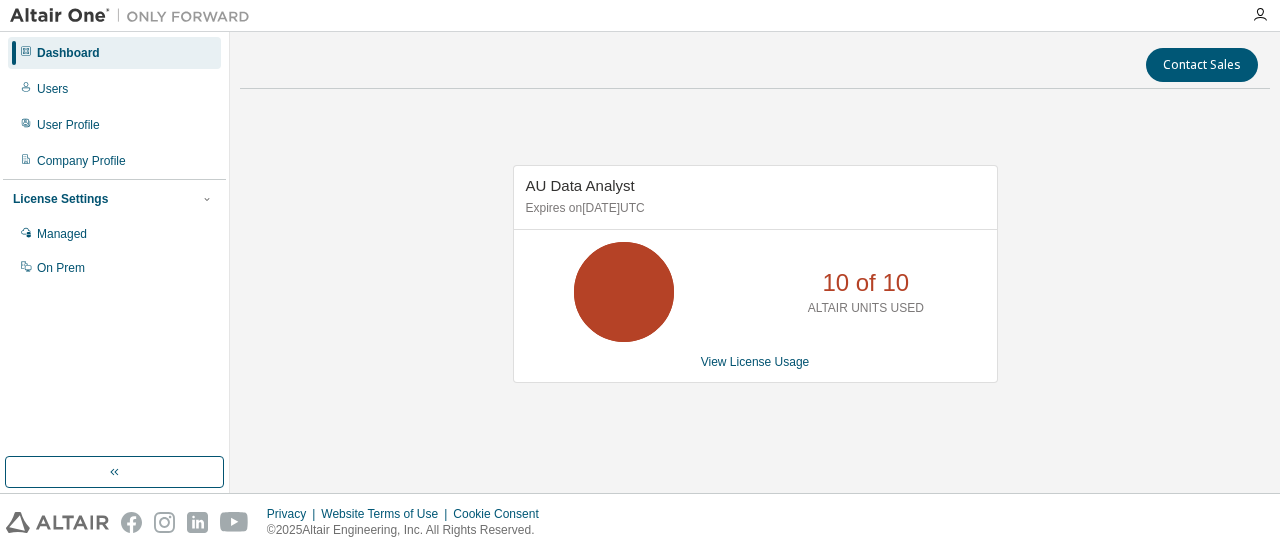 scroll, scrollTop: 0, scrollLeft: 0, axis: both 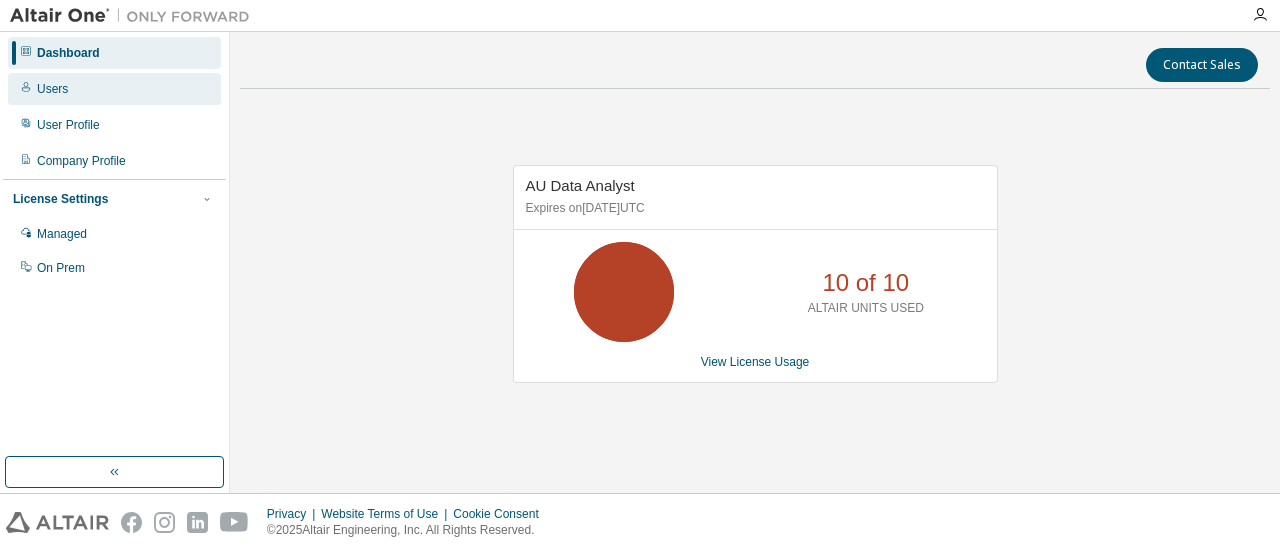 click on "Users" at bounding box center [114, 89] 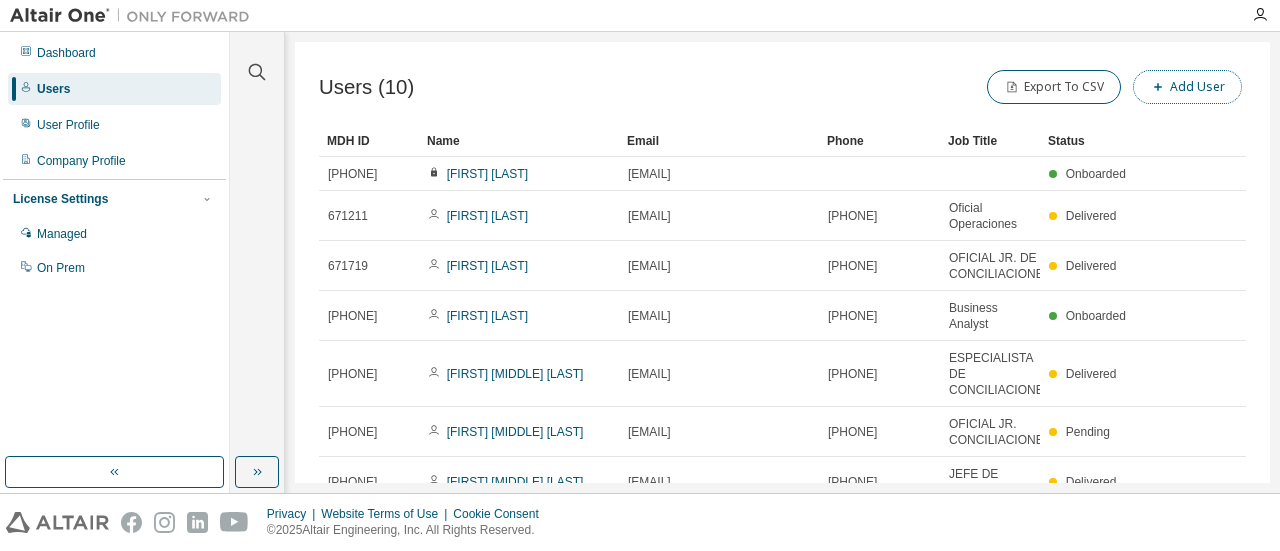 click on "Add User" at bounding box center (1187, 87) 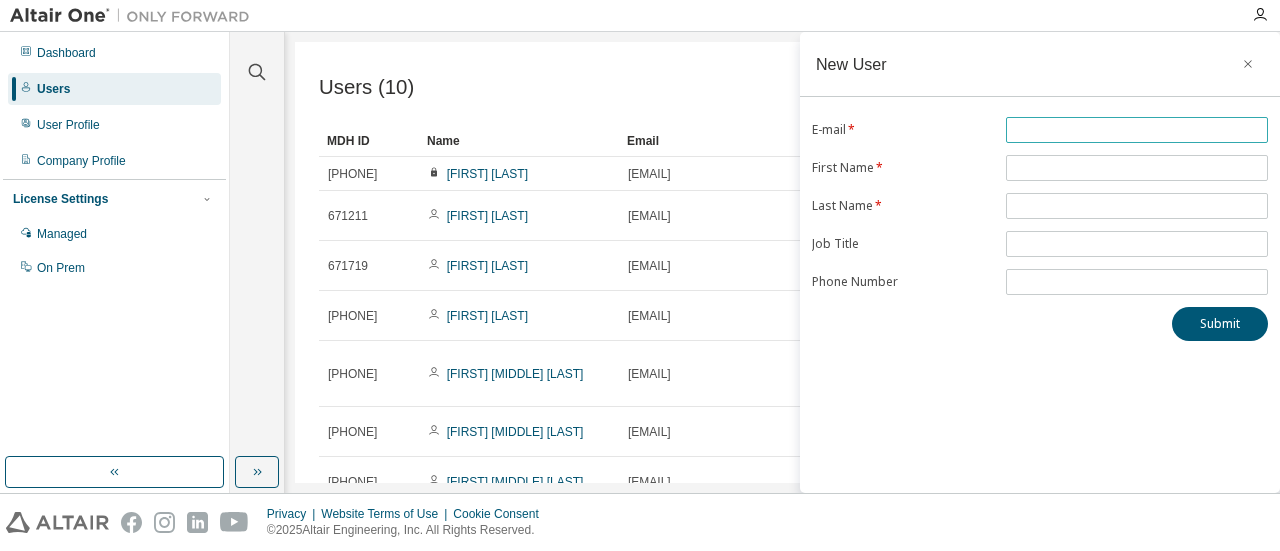 click at bounding box center [1137, 130] 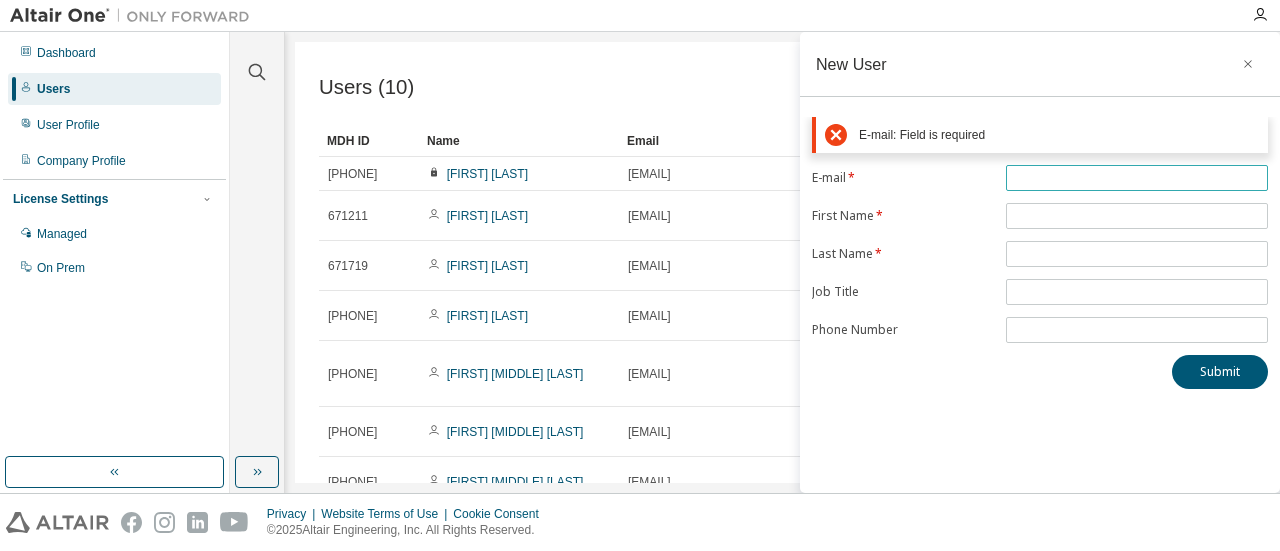 paste on "**********" 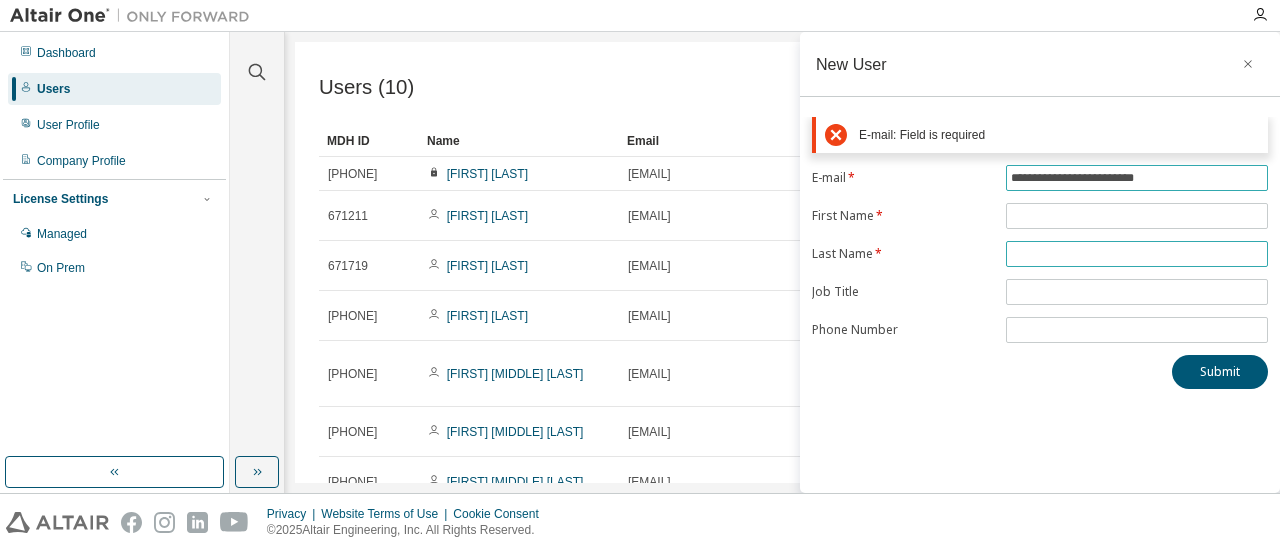 type on "**********" 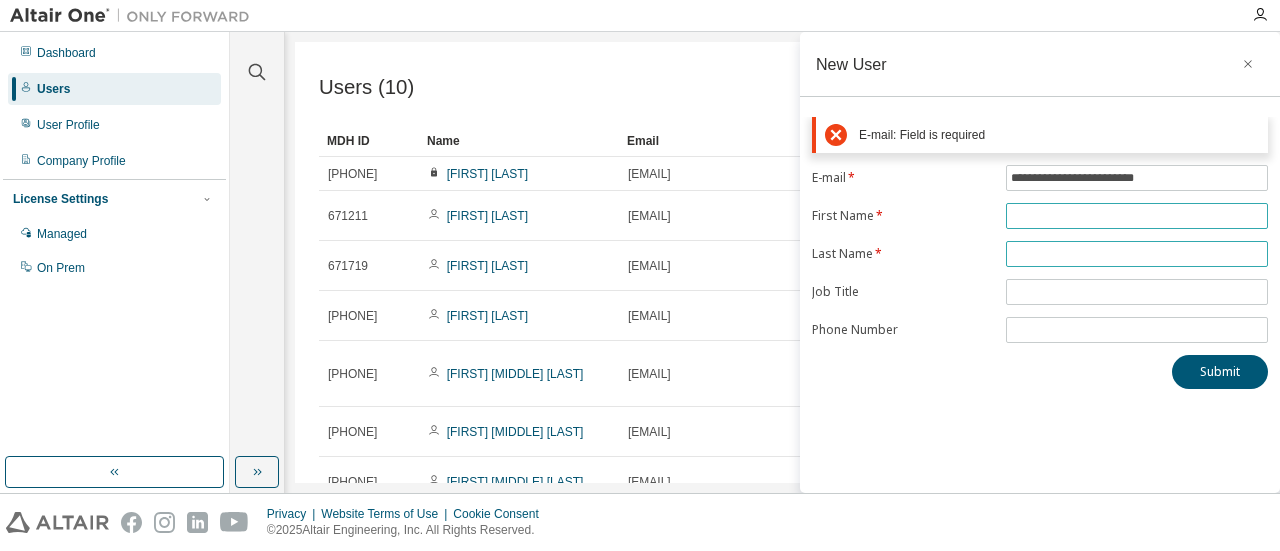click on "**********" at bounding box center [1040, 254] 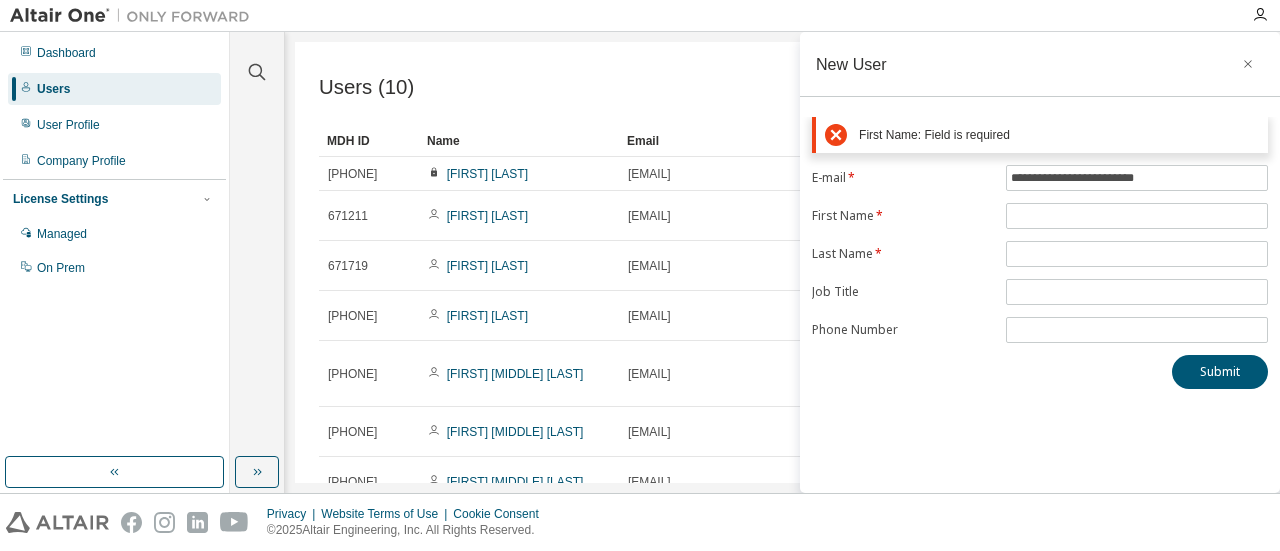 drag, startPoint x: 892, startPoint y: 223, endPoint x: 954, endPoint y: 203, distance: 65.14599 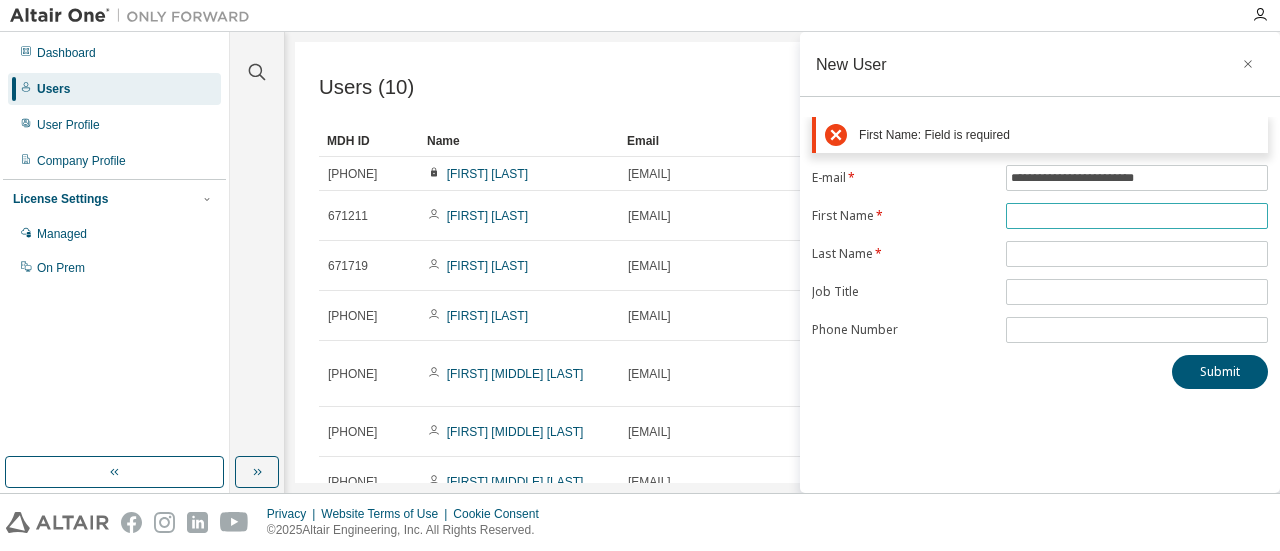 click at bounding box center [1137, 216] 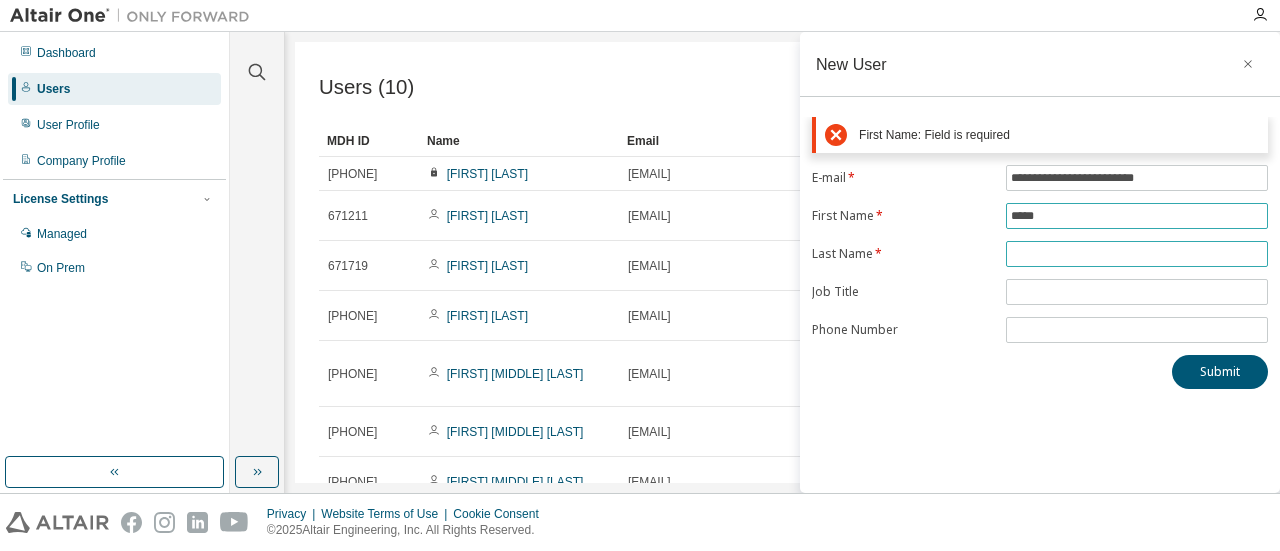 type on "*****" 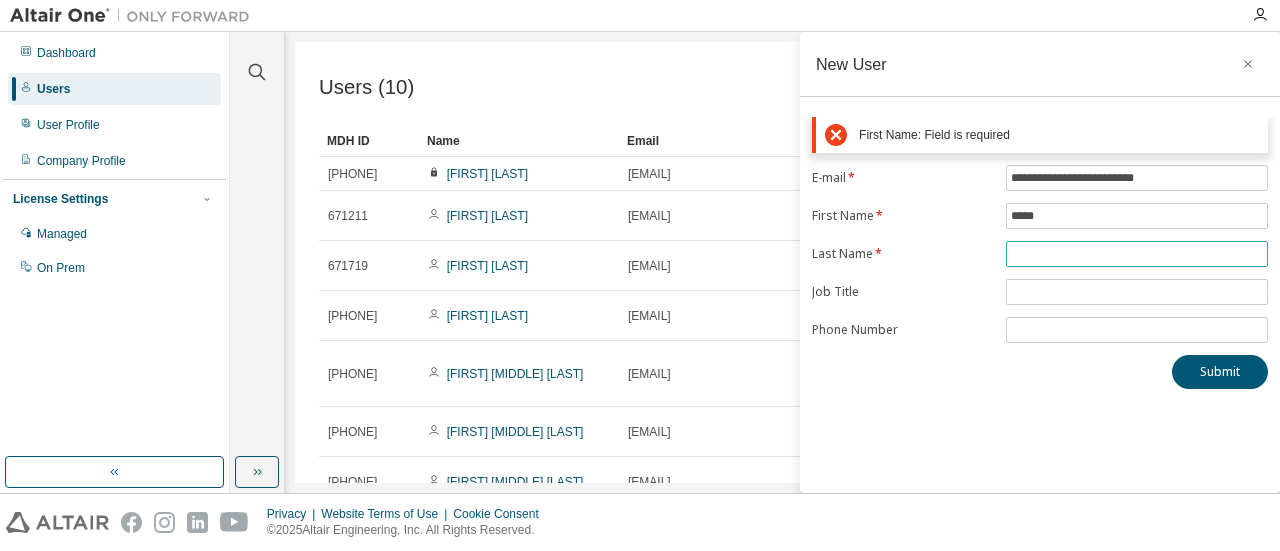 click on "E-mail * [EMAIL] First Name * [FIRST] Last Name * [LAST] Job Title Phone Number" at bounding box center (1040, 254) 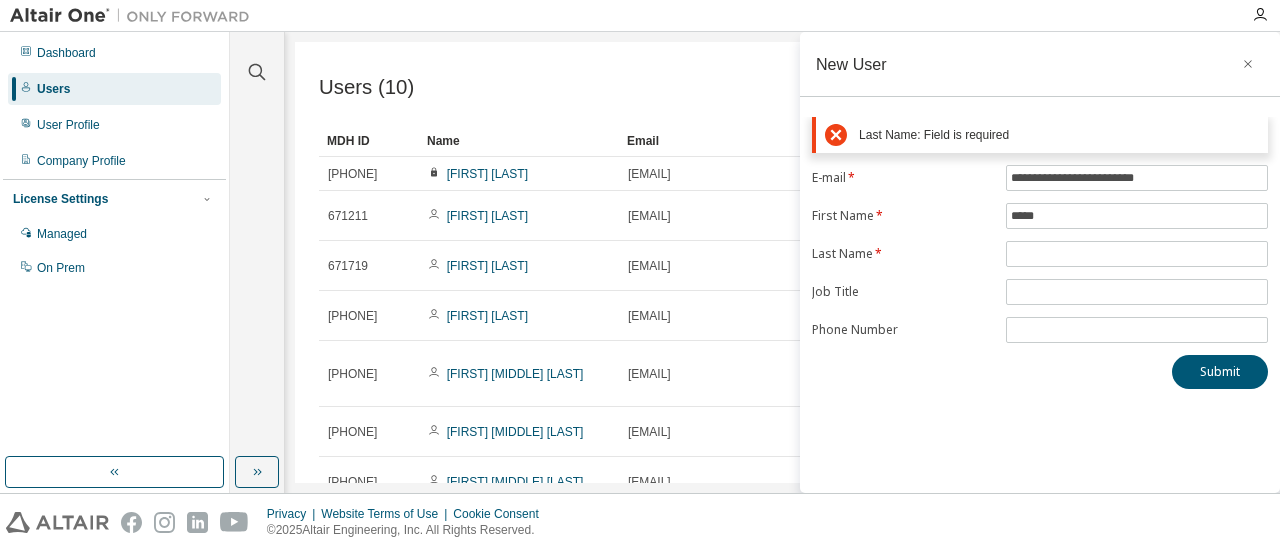 click on "Job Title" at bounding box center [903, 292] 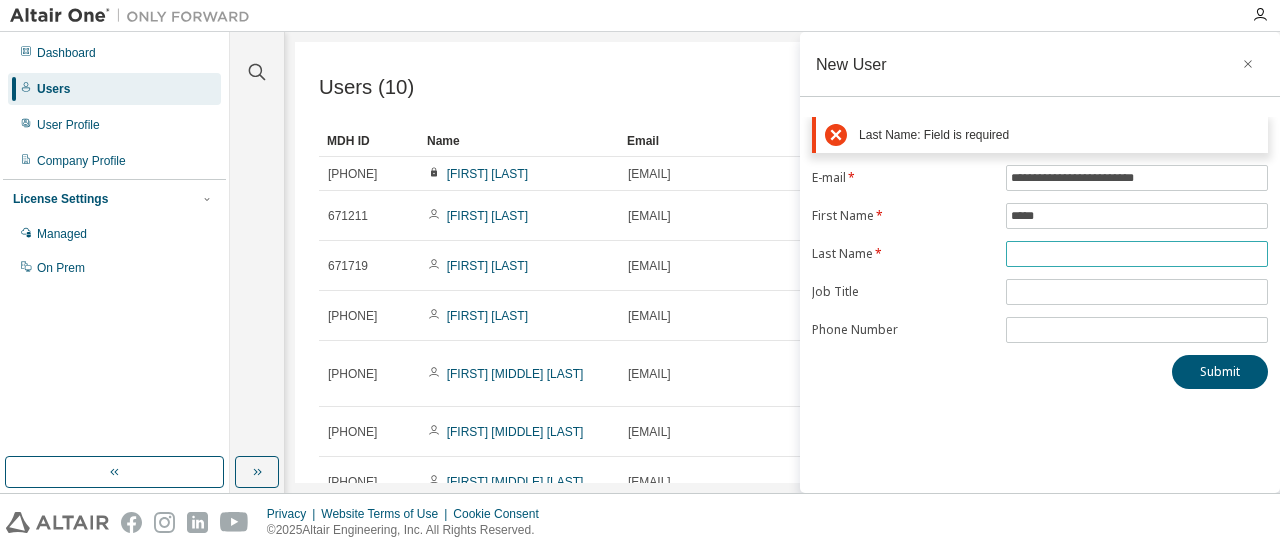 click at bounding box center (1137, 254) 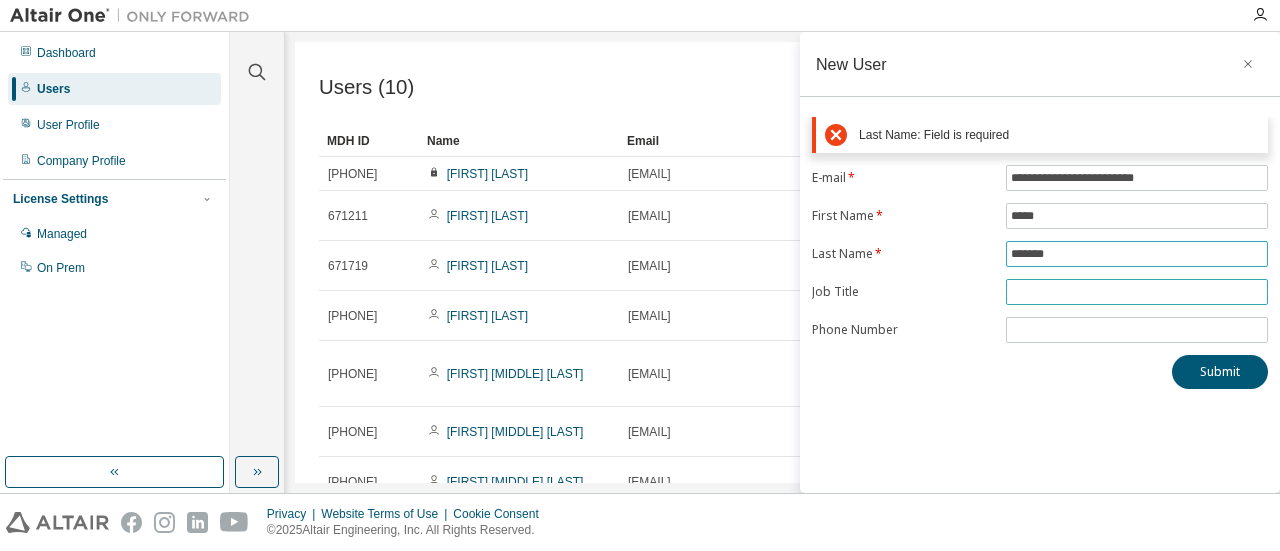 type on "*******" 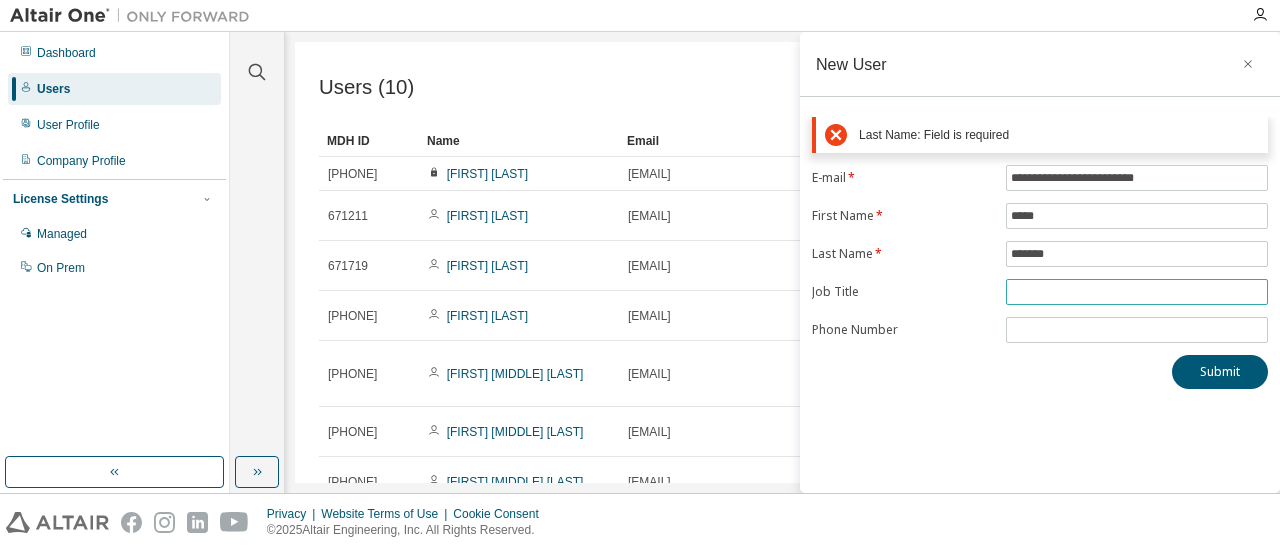 click on "E-mail * [EMAIL] First Name * [FIRST] Last Name * [LAST] Job Title Phone Number Submit" at bounding box center [1040, 253] 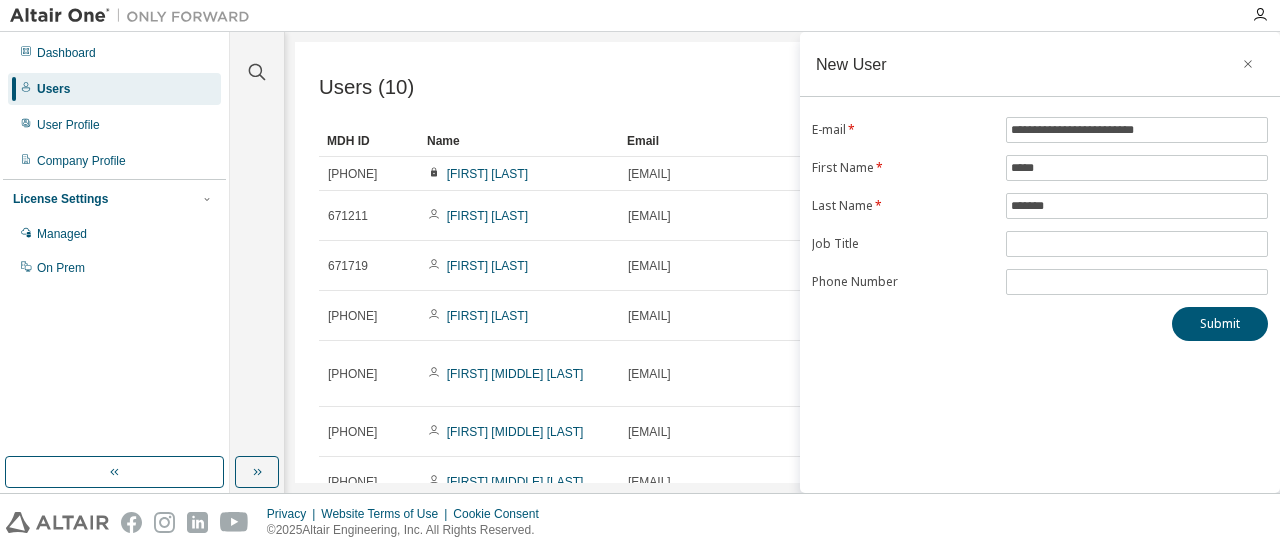drag, startPoint x: 878, startPoint y: 343, endPoint x: 908, endPoint y: 315, distance: 41.036568 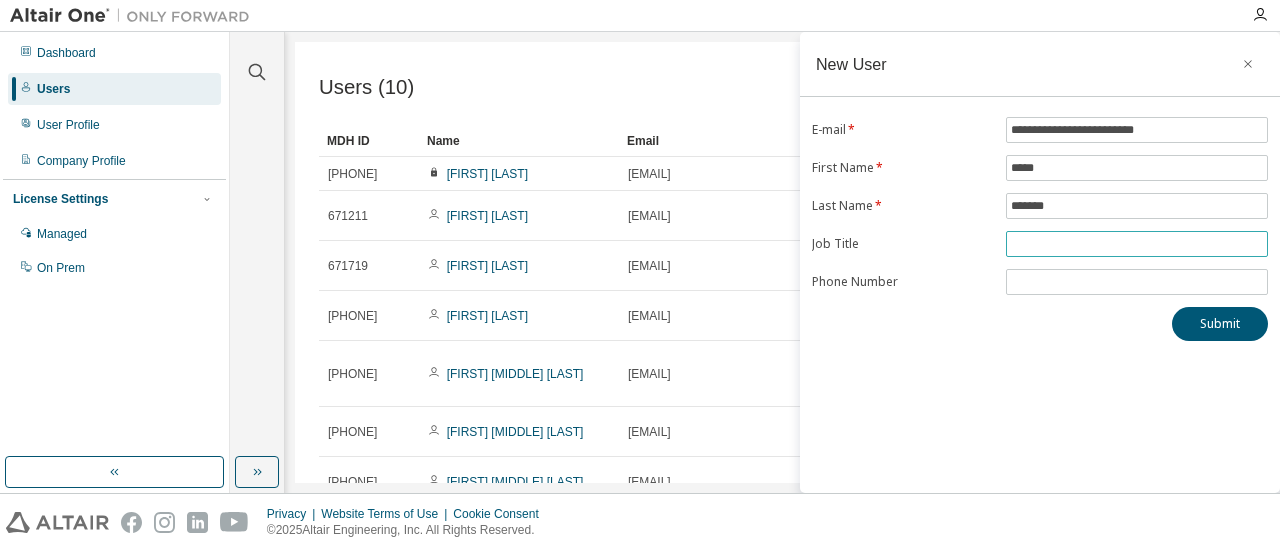 click at bounding box center [1137, 244] 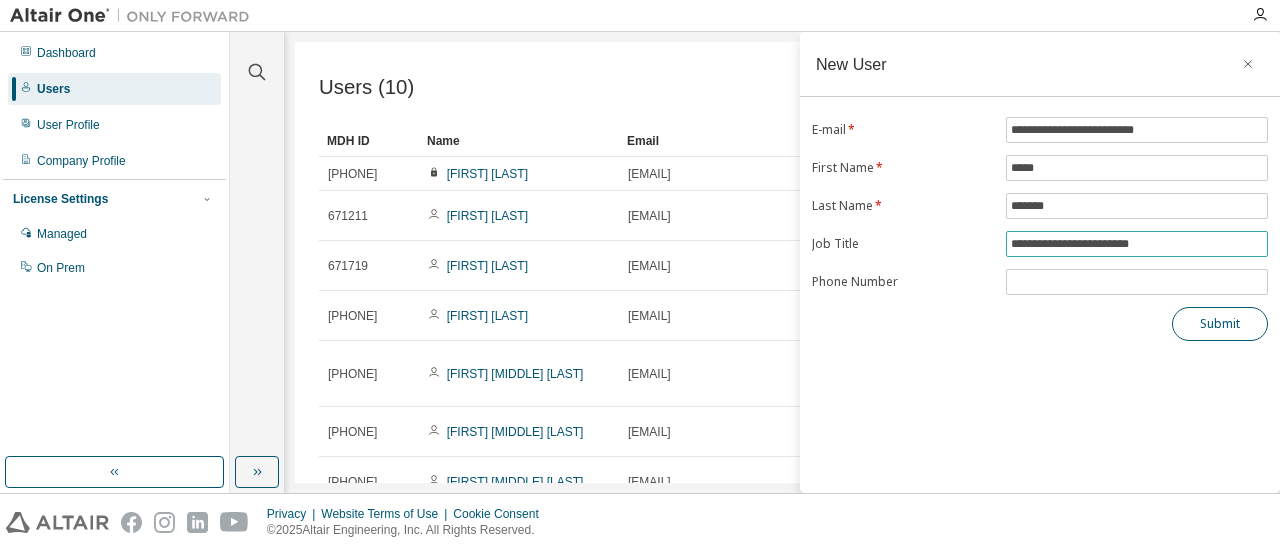 type on "**********" 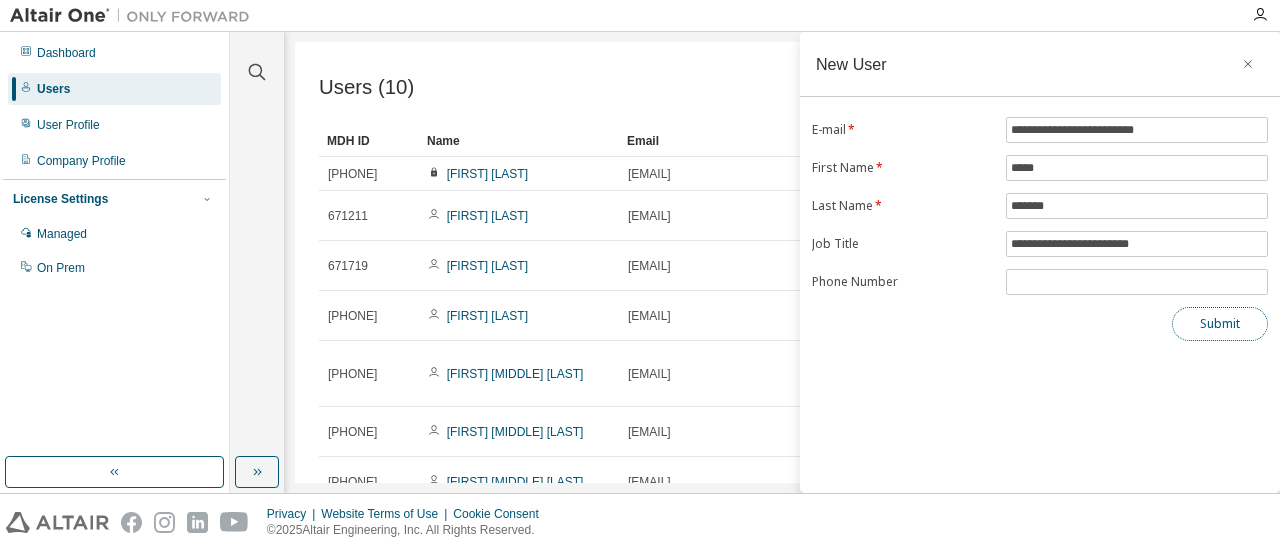 click on "Submit" at bounding box center [1220, 324] 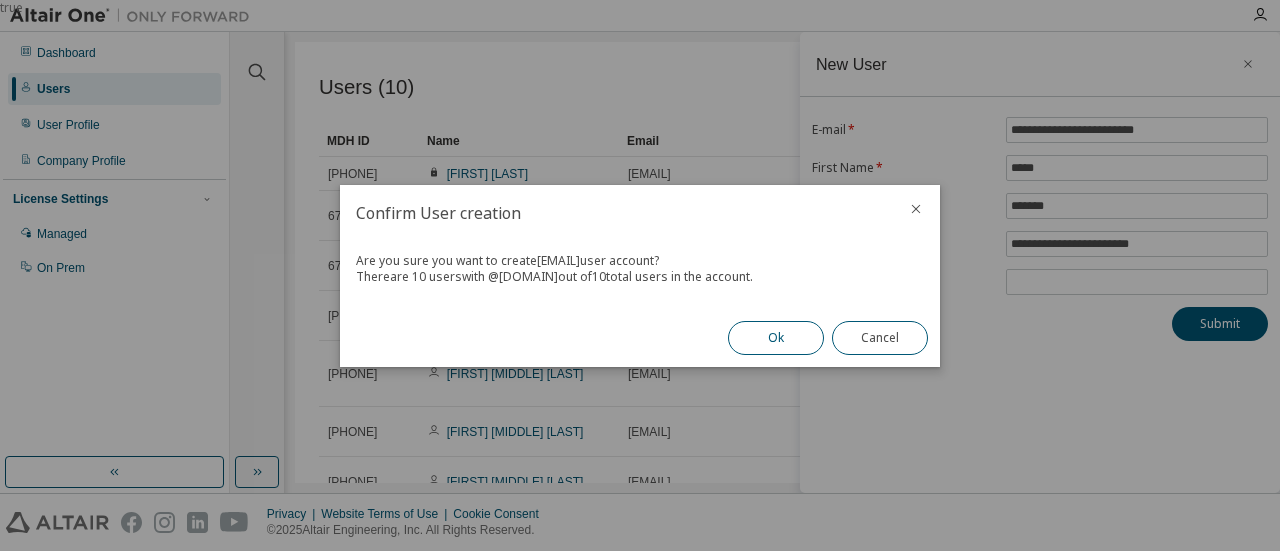 click on "Ok" at bounding box center (776, 338) 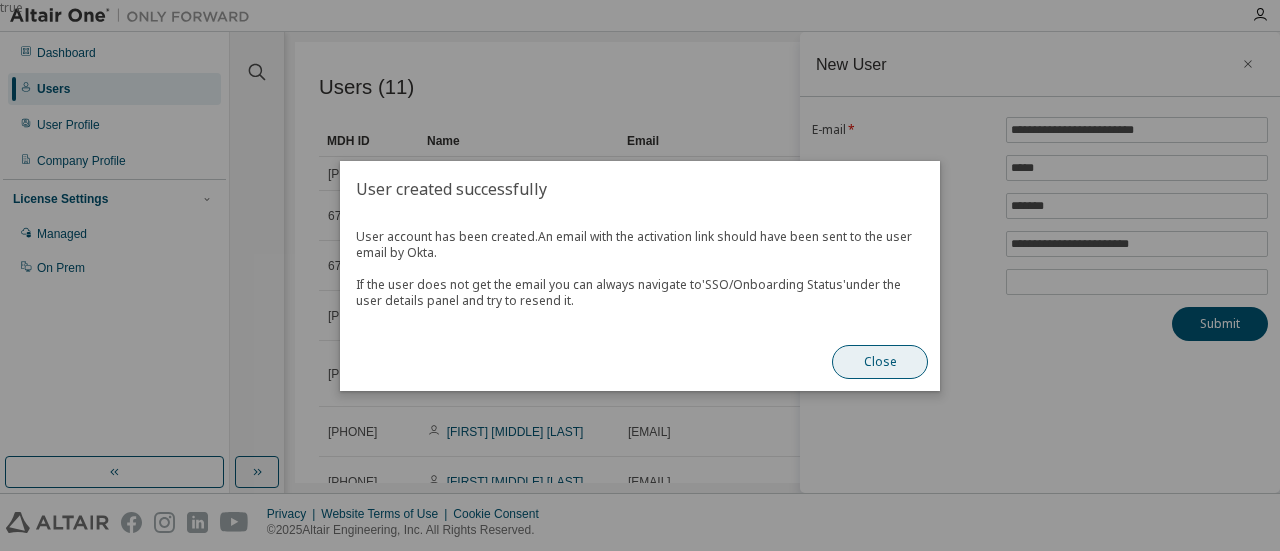 click on "Close" at bounding box center [880, 362] 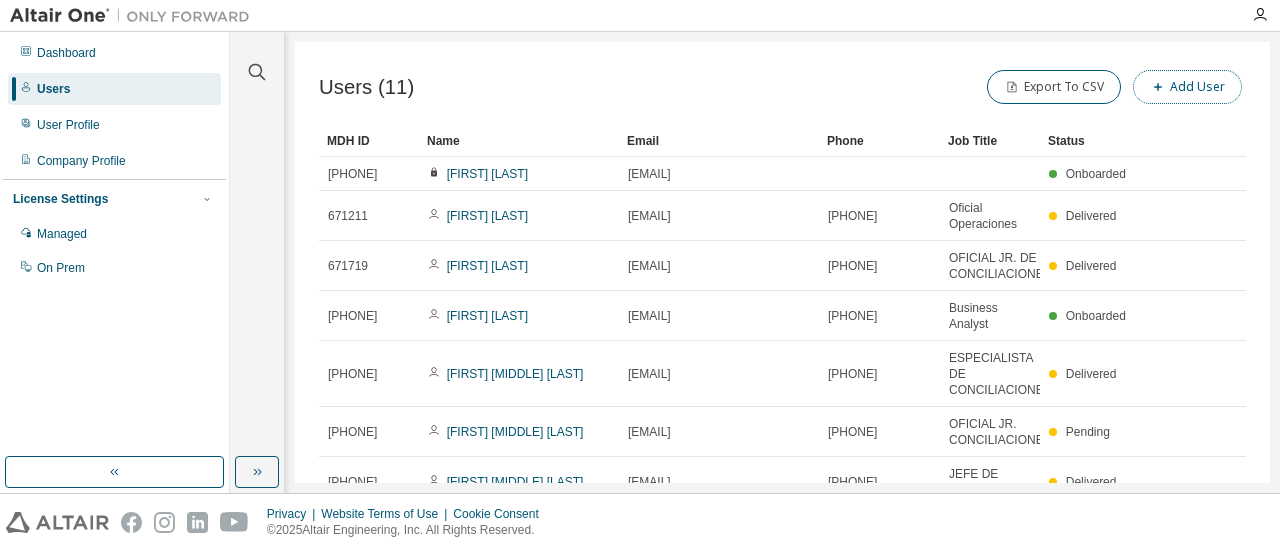 click on "Add User" at bounding box center [1187, 87] 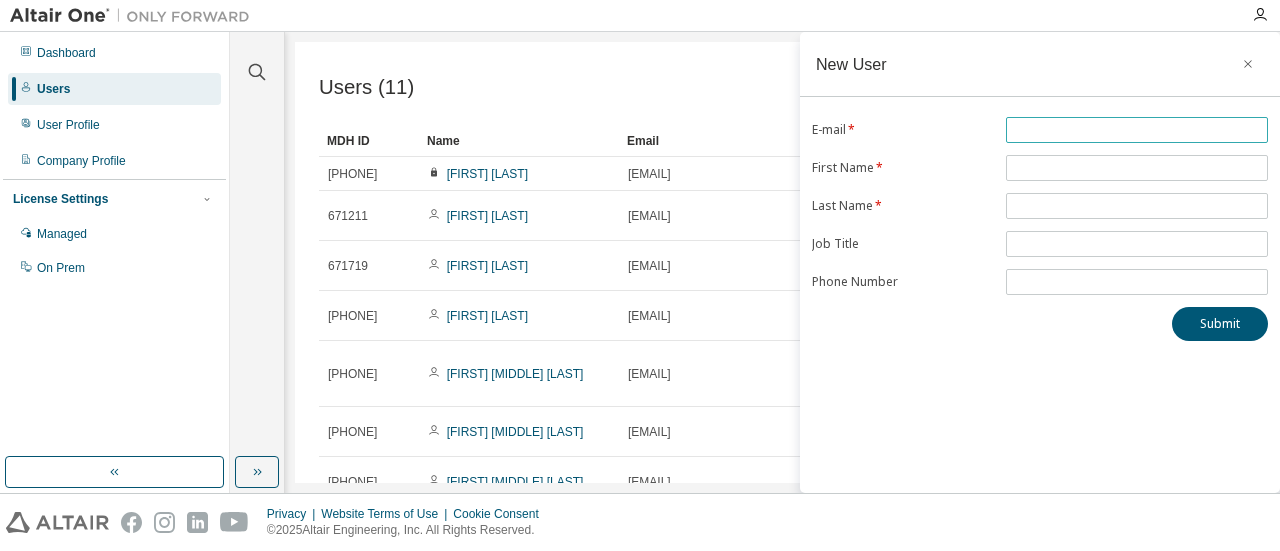 click at bounding box center (1137, 130) 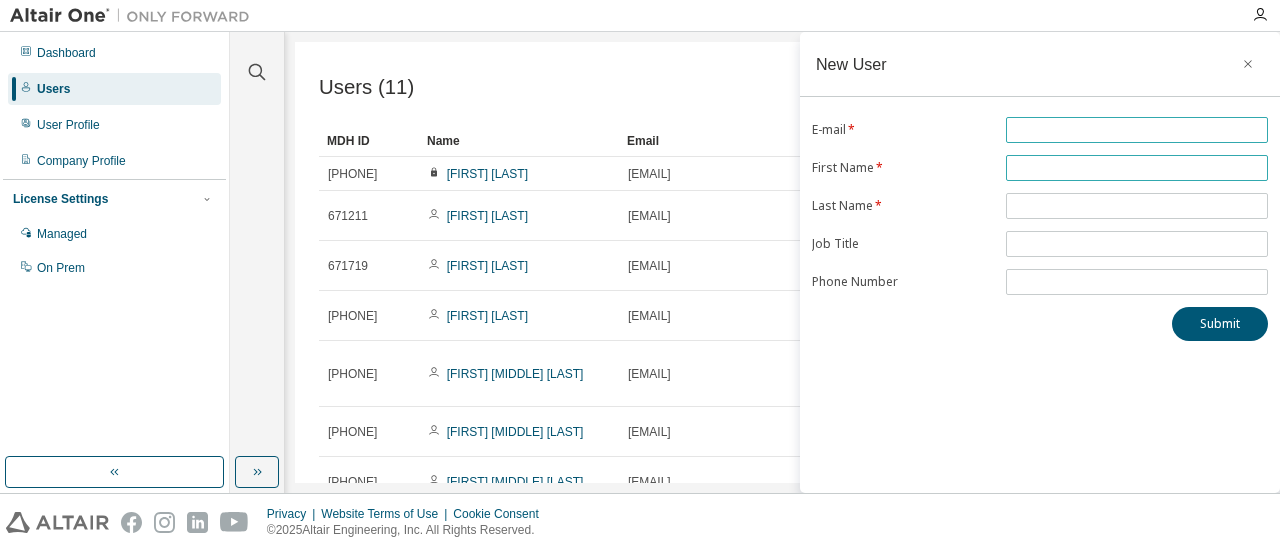 click on "E-mail * First Name * Last Name * Job Title Phone Number" at bounding box center [1040, 206] 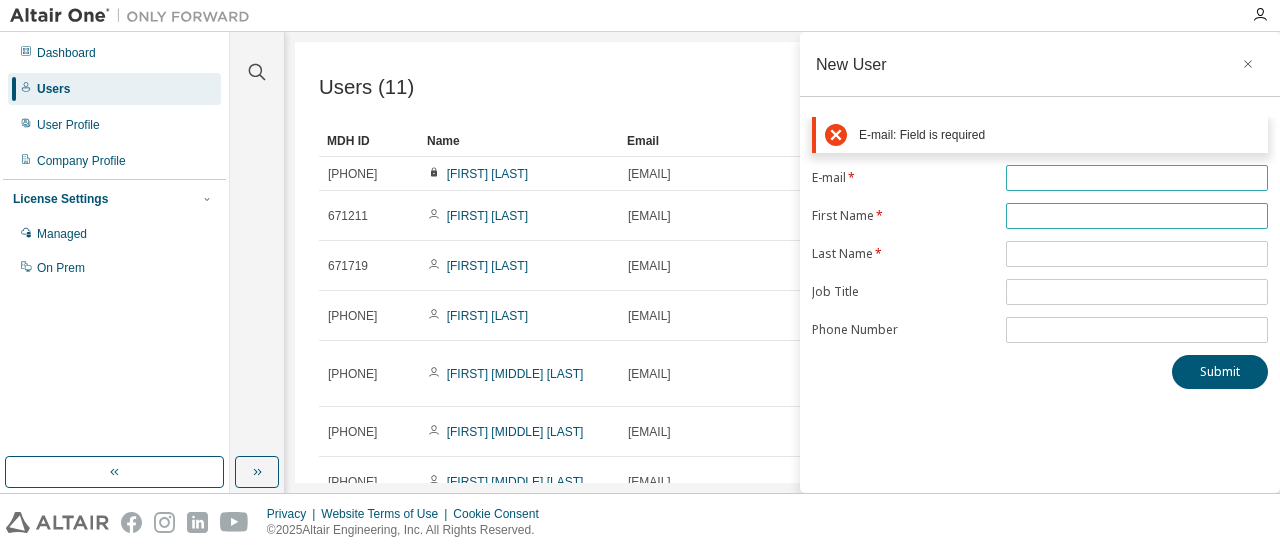 paste on "**********" 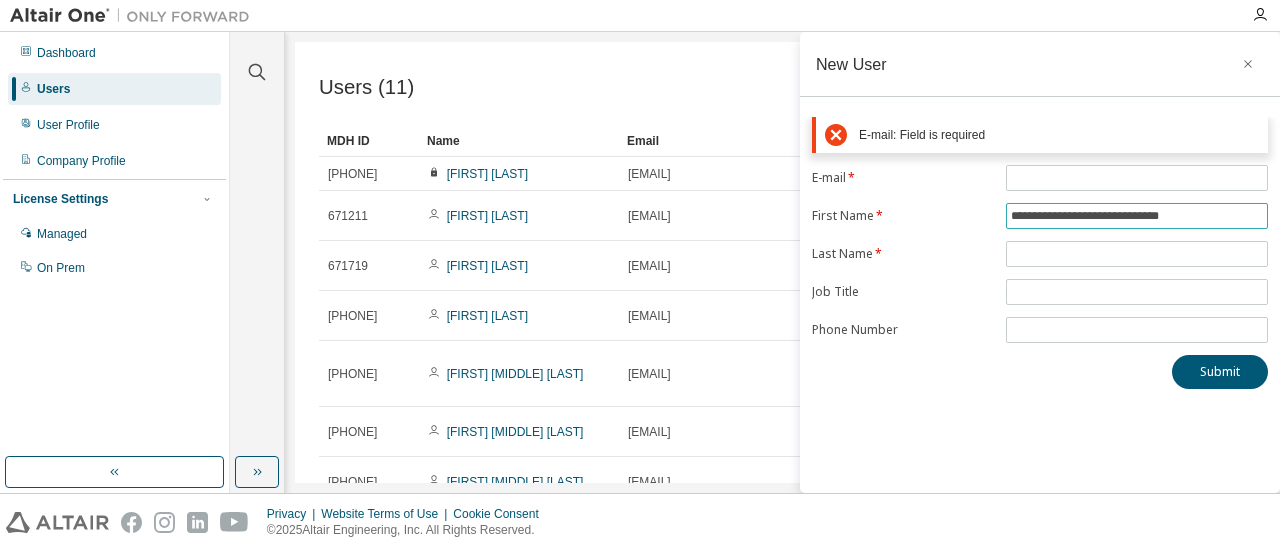 drag, startPoint x: 1100, startPoint y: 214, endPoint x: 1247, endPoint y: 210, distance: 147.05441 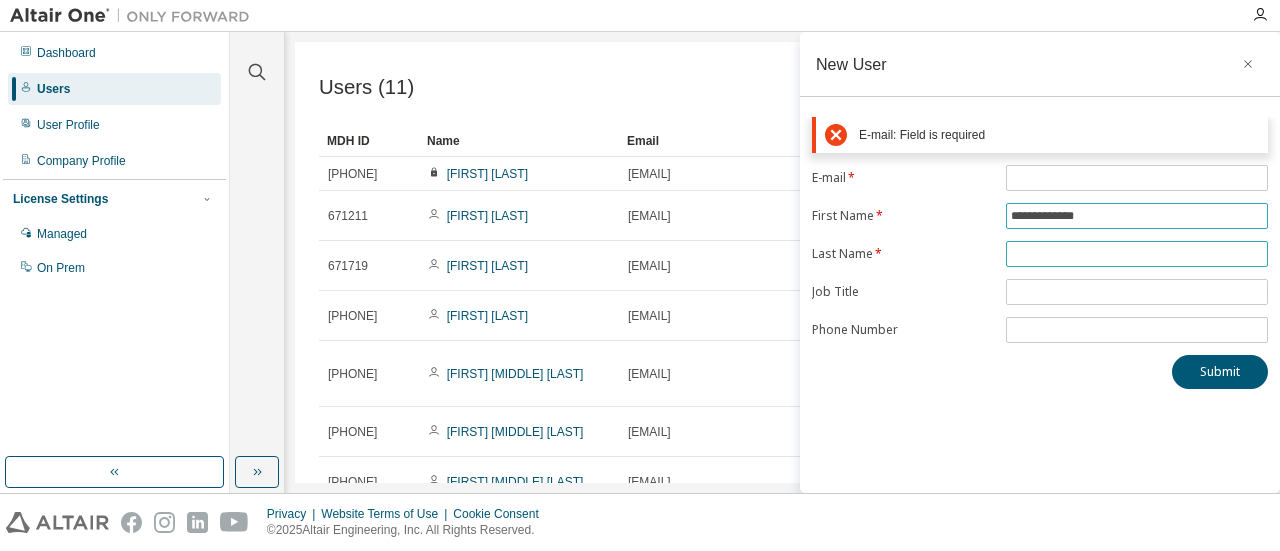 type on "**********" 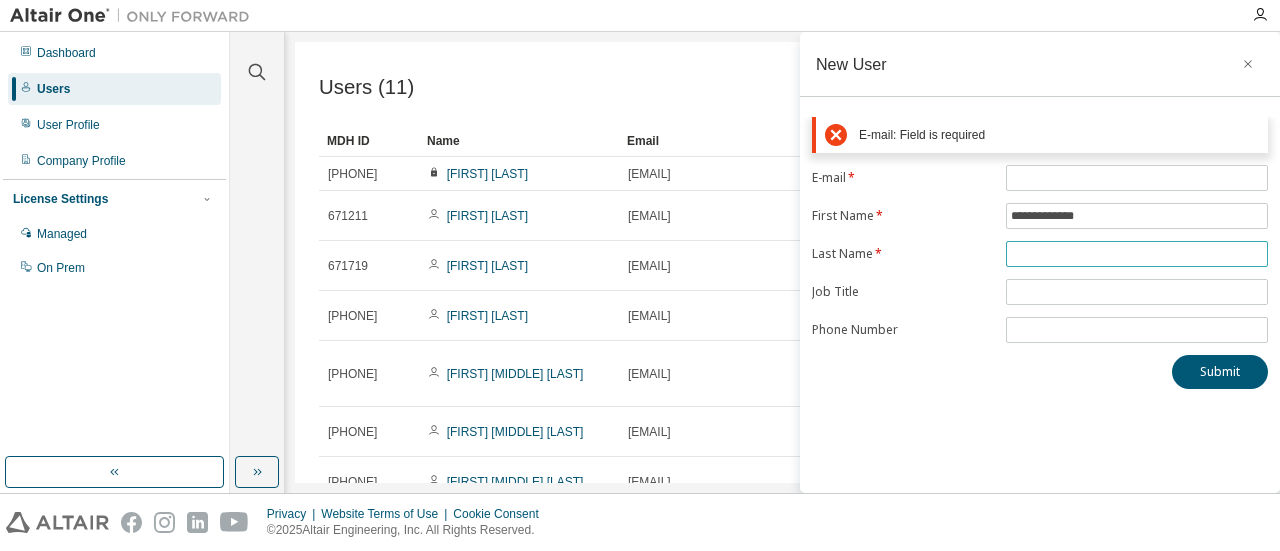 click at bounding box center [1137, 254] 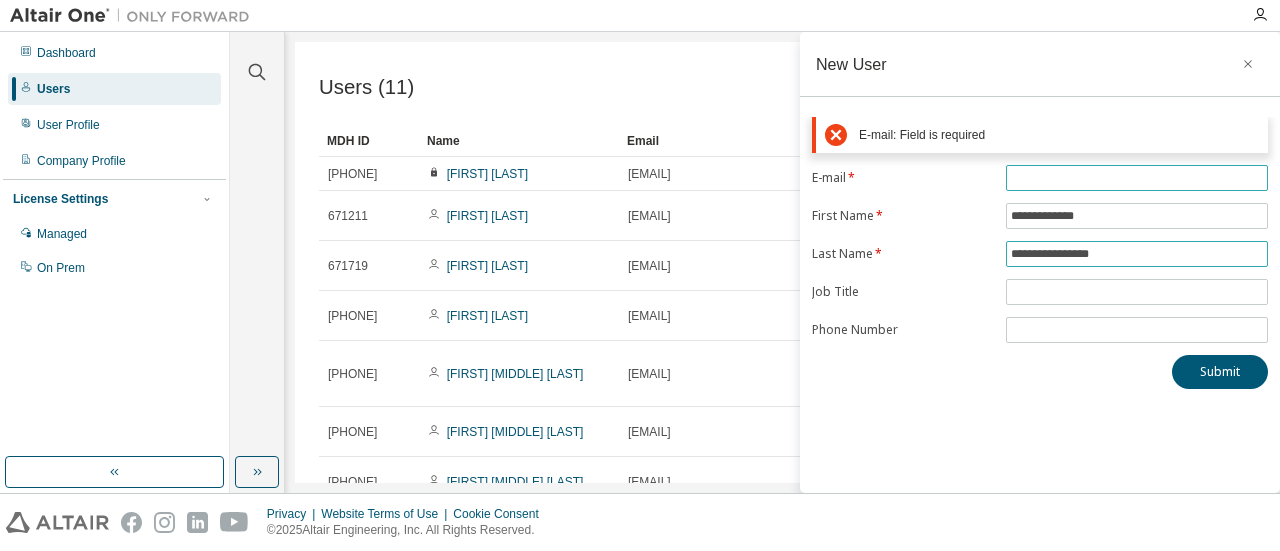 type on "**********" 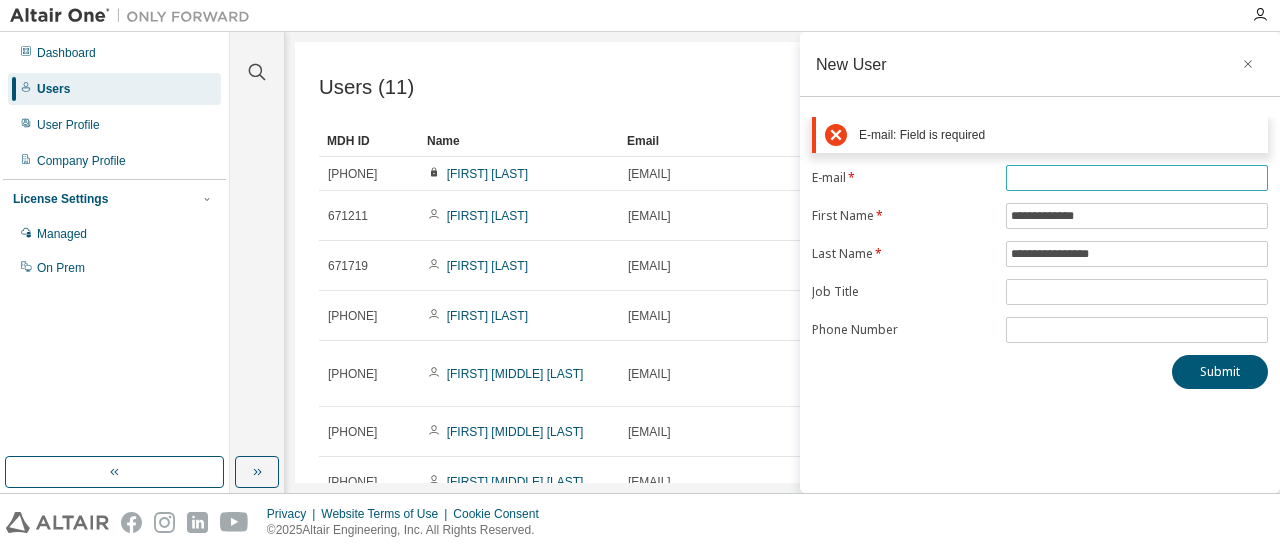 drag, startPoint x: 1030, startPoint y: 177, endPoint x: 1028, endPoint y: 188, distance: 11.18034 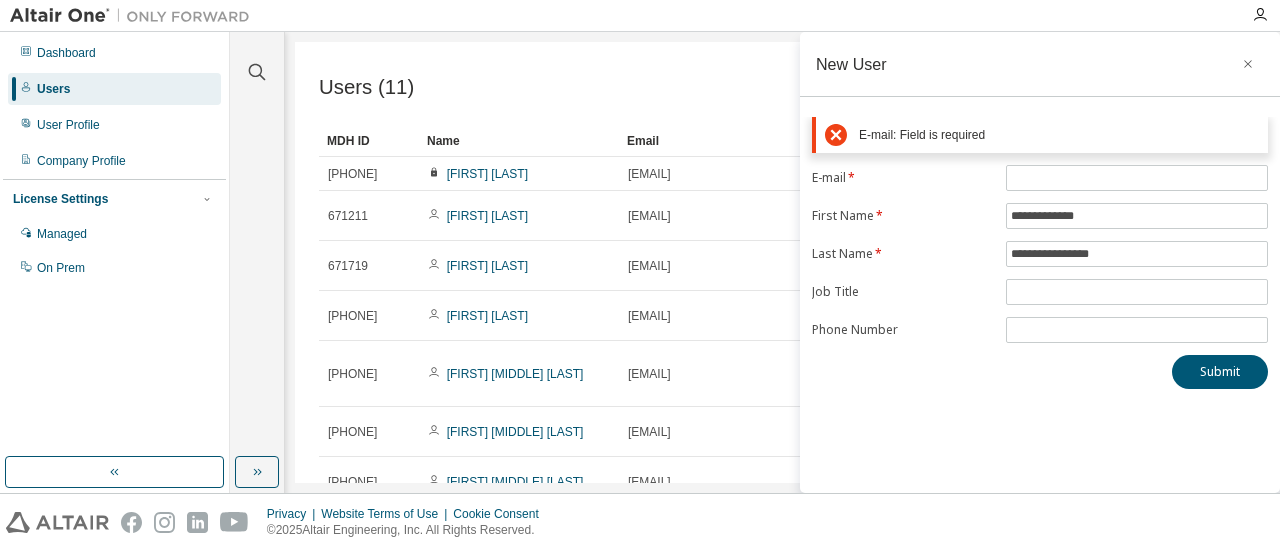 click on "E-mail * [EMAIL] First Name * [FIRST] Last Name * [LAST] Job Title Phone Number" at bounding box center [1040, 254] 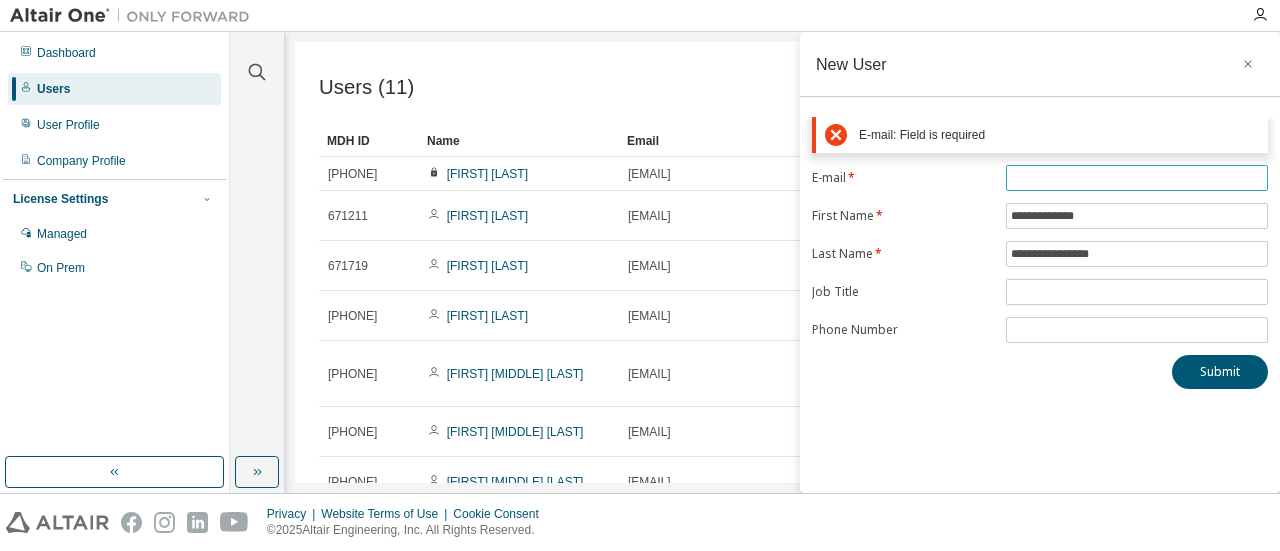 click at bounding box center (1137, 178) 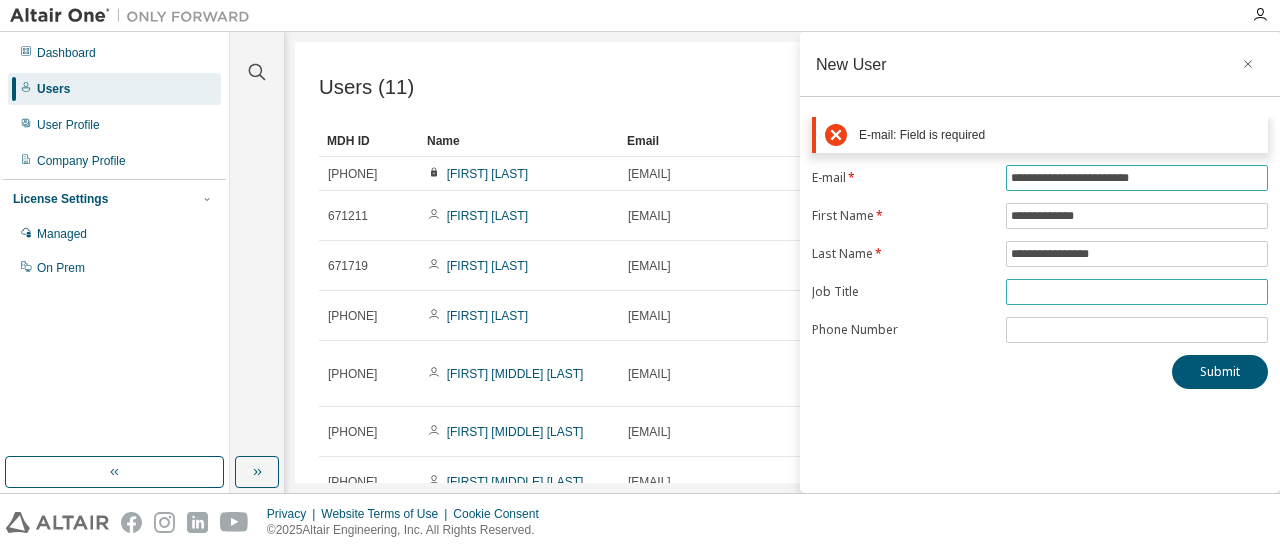 type on "**********" 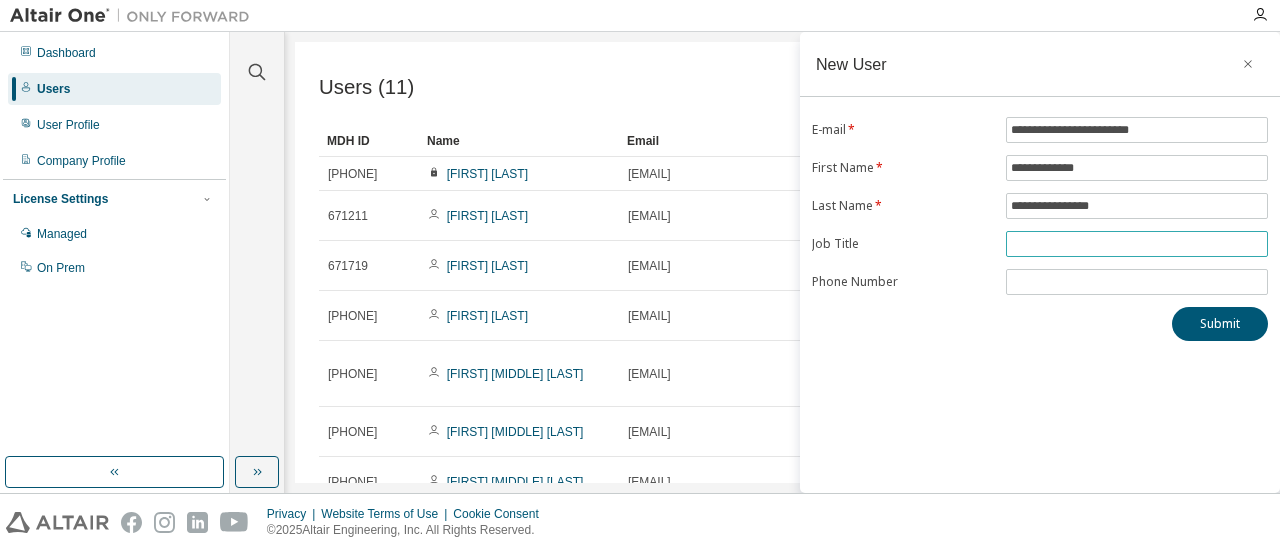 click on "E-mail * [EMAIL] First Name * [FIRST] Last Name * [LAST] Job Title Phone Number" at bounding box center (1040, 206) 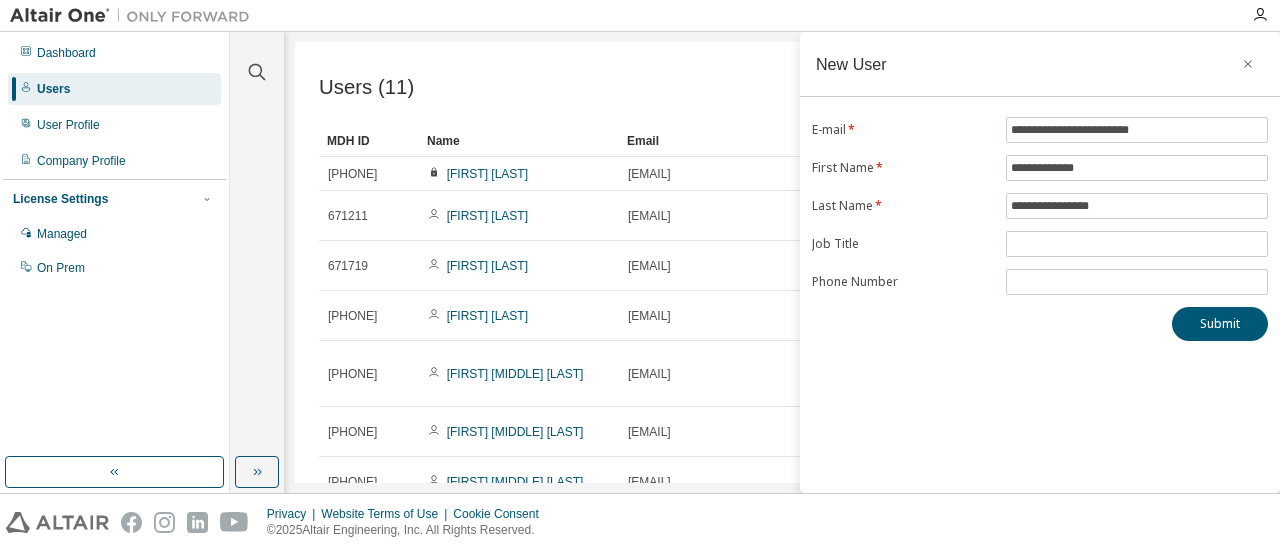 click on "New User E-mail * [EMAIL] First Name * [FIRST] Last Name * [LAST] Job Title Phone Number Submit" at bounding box center [1040, 262] 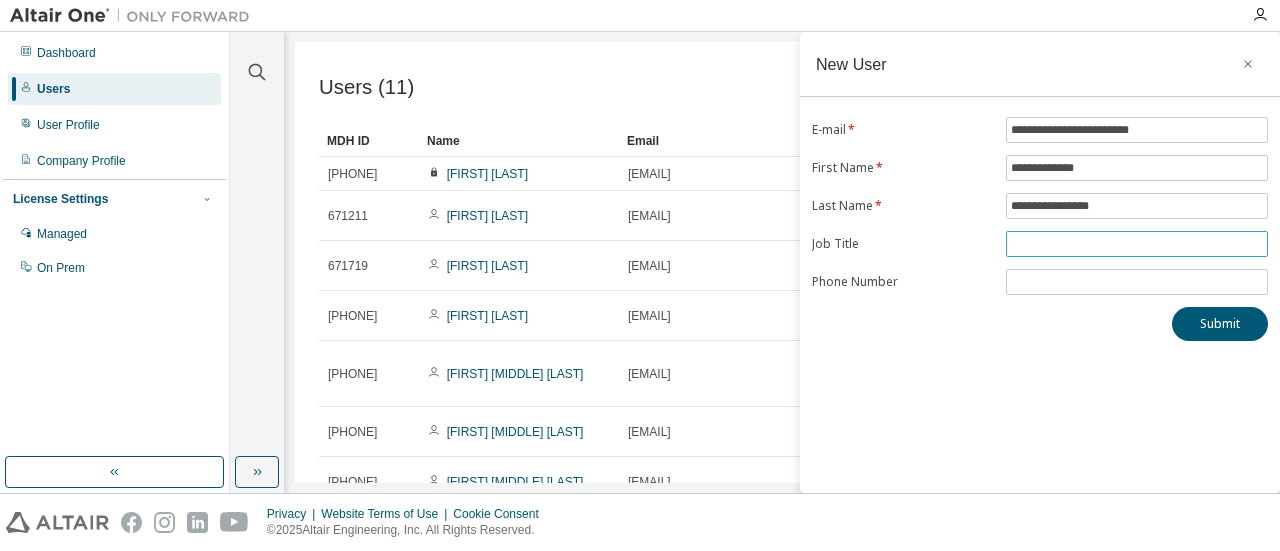 click at bounding box center [1137, 244] 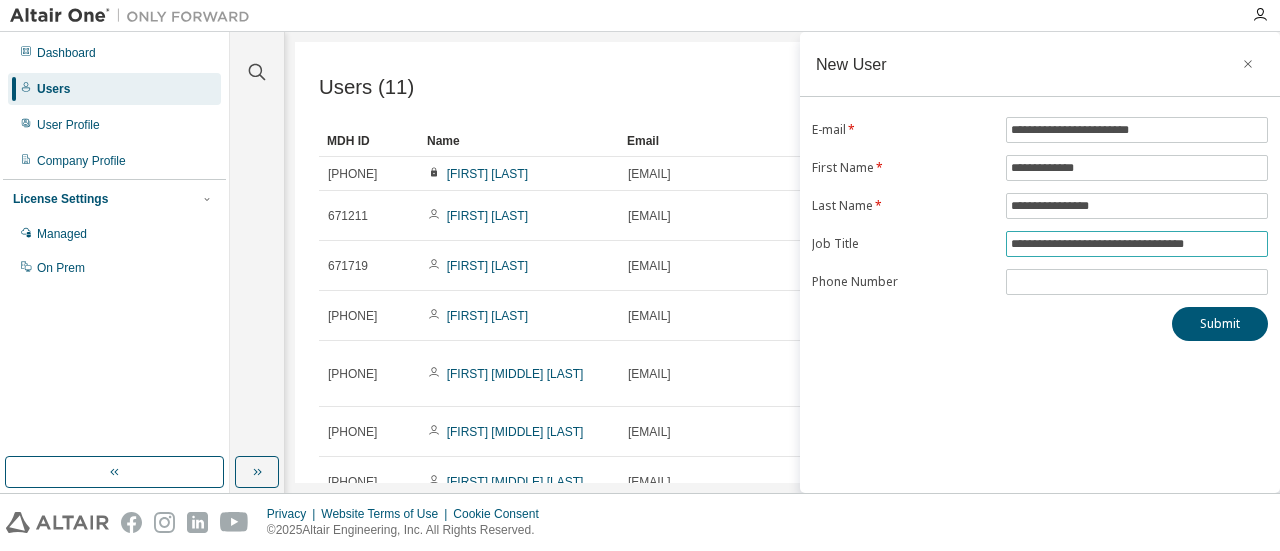 type on "**********" 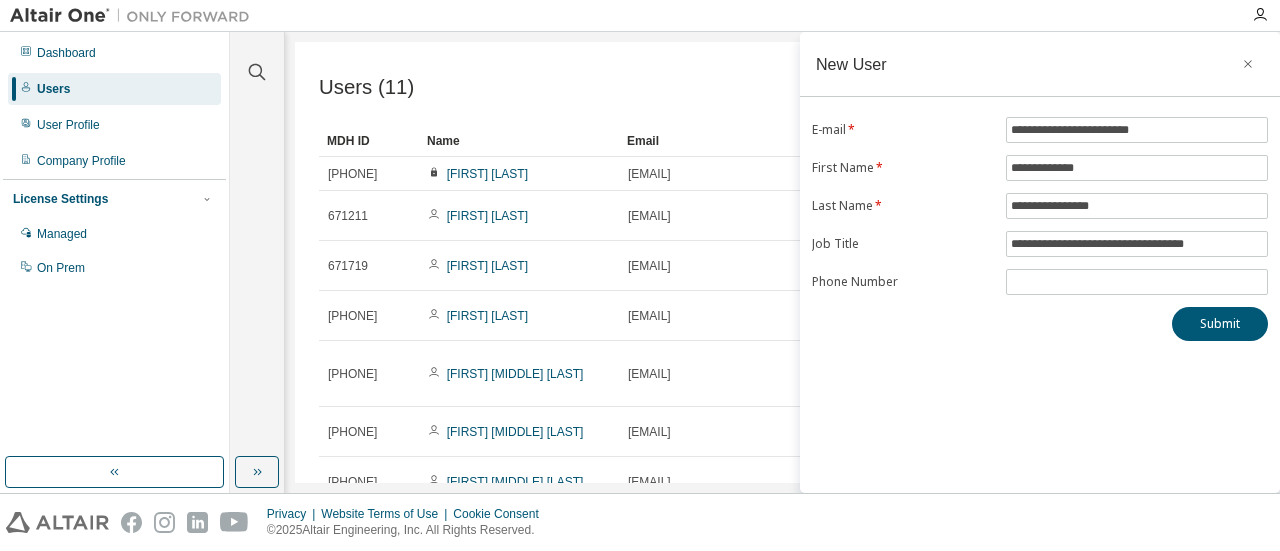 click on "Submit" at bounding box center [1040, 324] 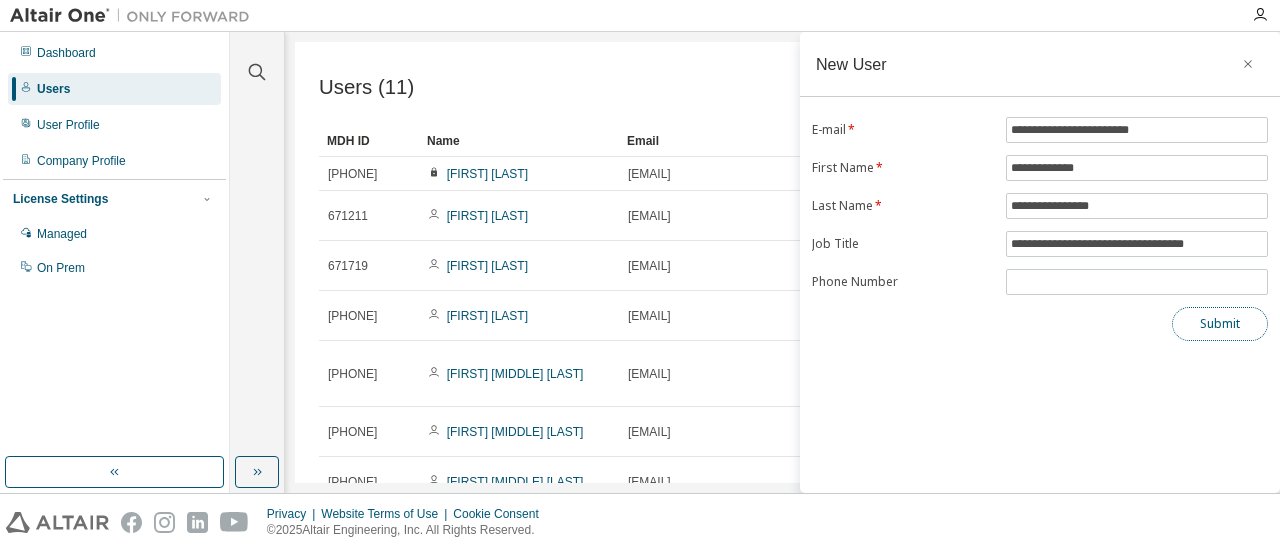 click on "Submit" at bounding box center (1220, 324) 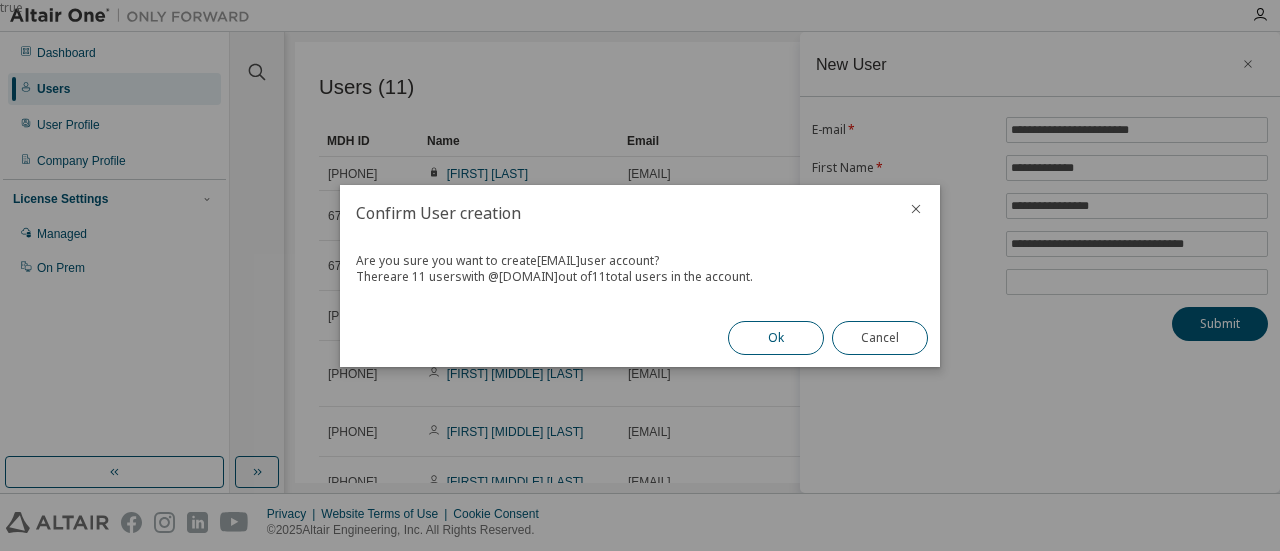 click on "Ok" at bounding box center (776, 338) 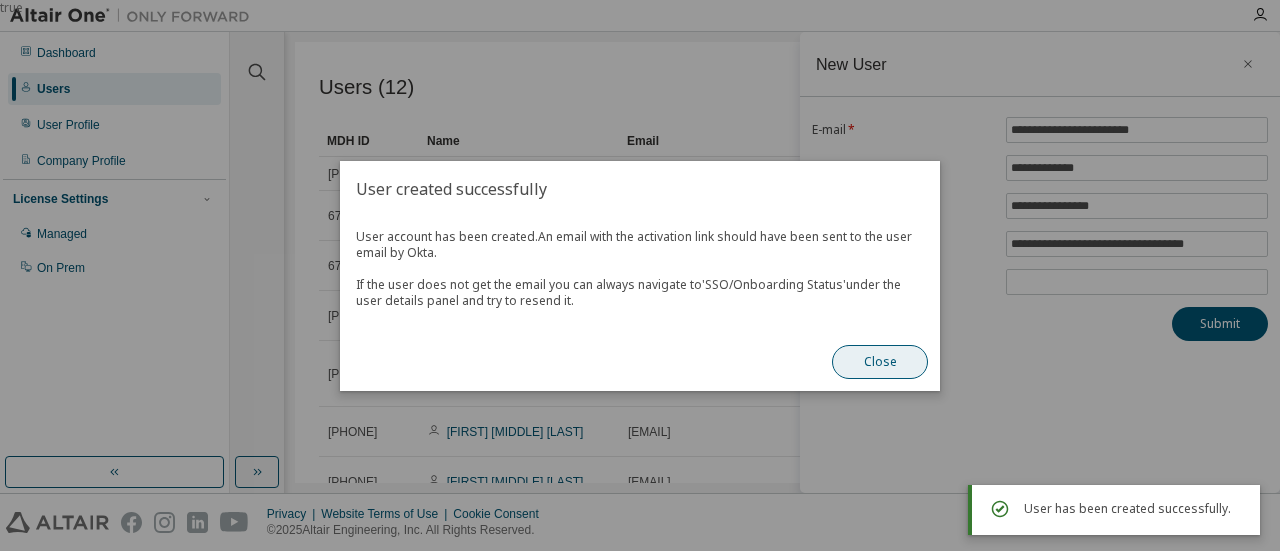 click on "Close" at bounding box center (880, 362) 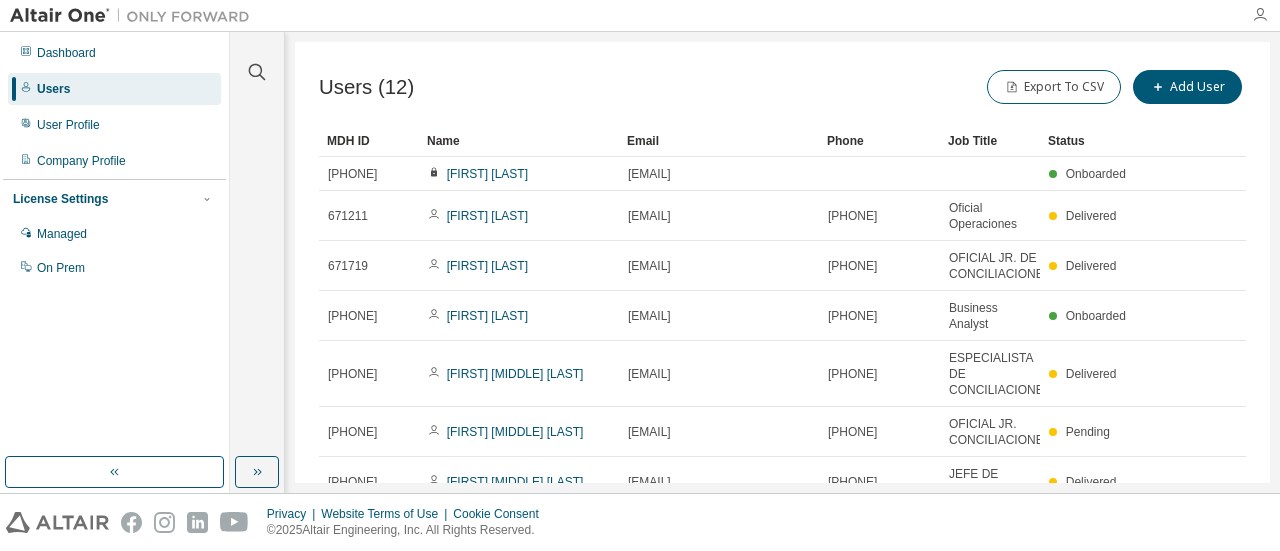 click at bounding box center [1260, 15] 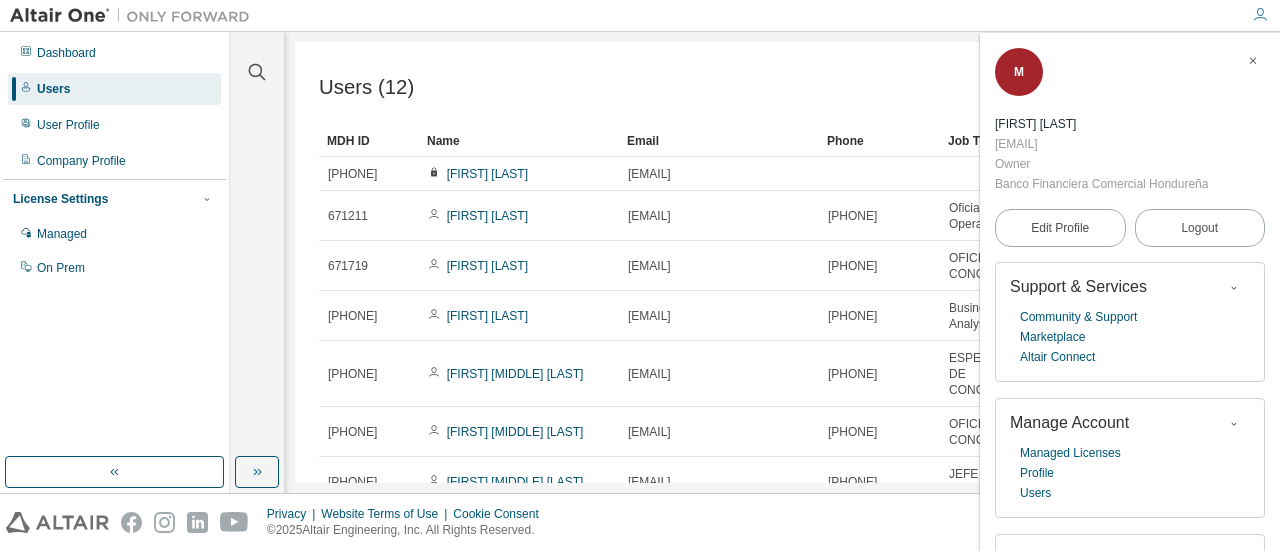 click on "Users (12) Export To CSV Add User Clear Load Save Save As Field Operator Value Select filter Select operand Add criteria Search MDH ID Name Email Phone Job Title Status 671211 [FIRST] [LAST] [EMAIL] Onboarded 671718 [FIRST] [LAST] [EMAIL] [PHONE] Oficial Operaciones Delivered 671719 [FIRST] [LAST] [EMAIL] 1111111 OFICIAL JR. DE CONCILIACIONES Delivered 671721 [FIRST] [LAST] [EMAIL] 1111111 Business Analyst Onboarded 671722 [FIRST] [MIDDLE] [LAST] [EMAIL] 44444 ESPECIALISTA DE CONCILIACIONES Delivered 671723 [FIRST] [MIDDLE] [LAST] [EMAIL] 1111111 OFICIAL JR. CONCILIACIONES Pending 671724 [FIRST] [MIDDLE] [LAST] [EMAIL] 1111111 JEFE DE CONCILIACIONES Delivered 671725 [FIRST] [MIDDLE] [LAST] [EMAIL] 44444 OFICIAL SR. DE CONTROL OPERATIVO AGENCIAS Delivered 671726 [FIRST] [MIDDLE] [LAST] 1111111 Pending 1" at bounding box center [782, 262] 